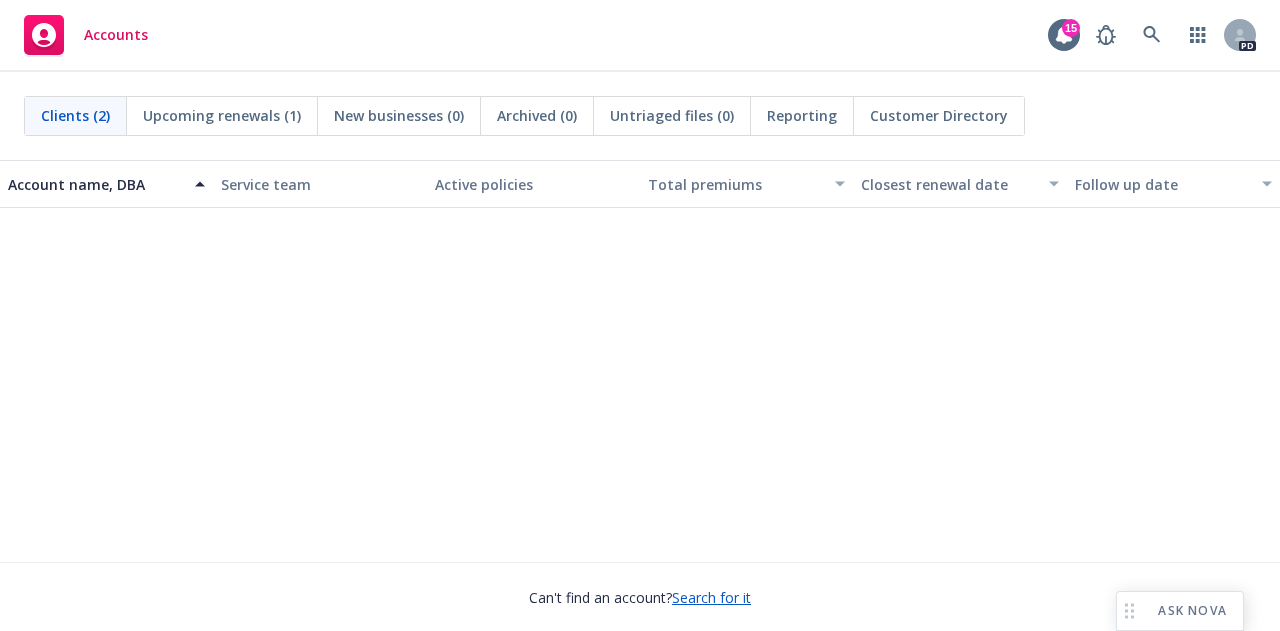 scroll, scrollTop: 0, scrollLeft: 0, axis: both 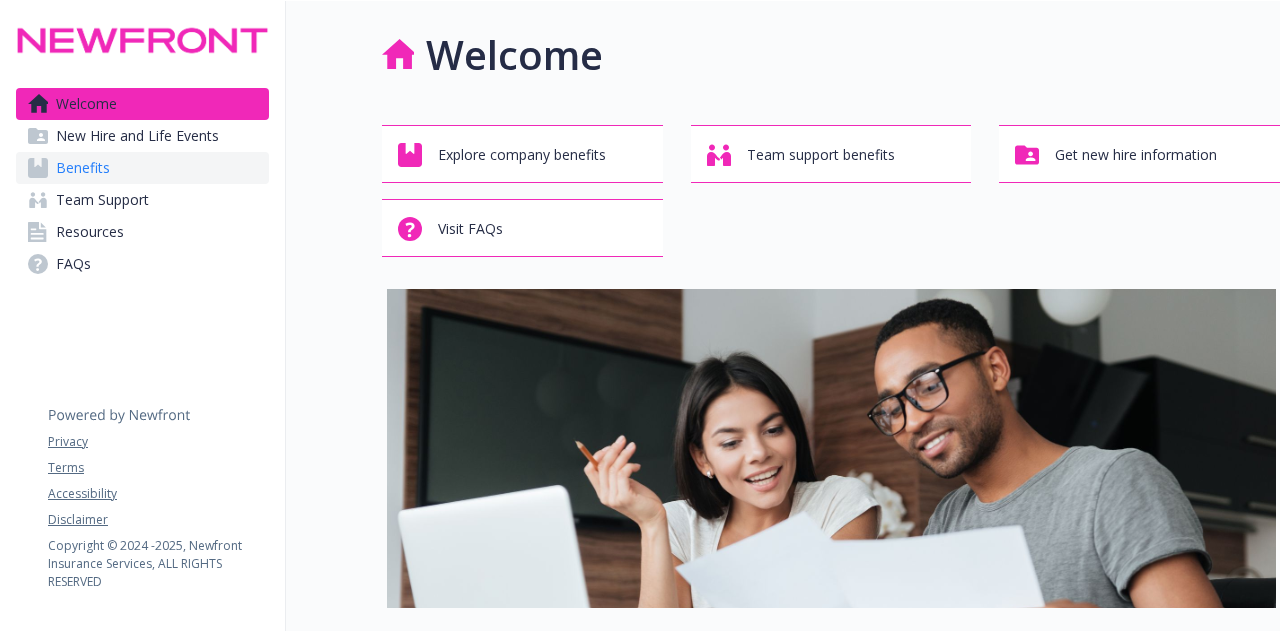 click on "Benefits" at bounding box center (83, 168) 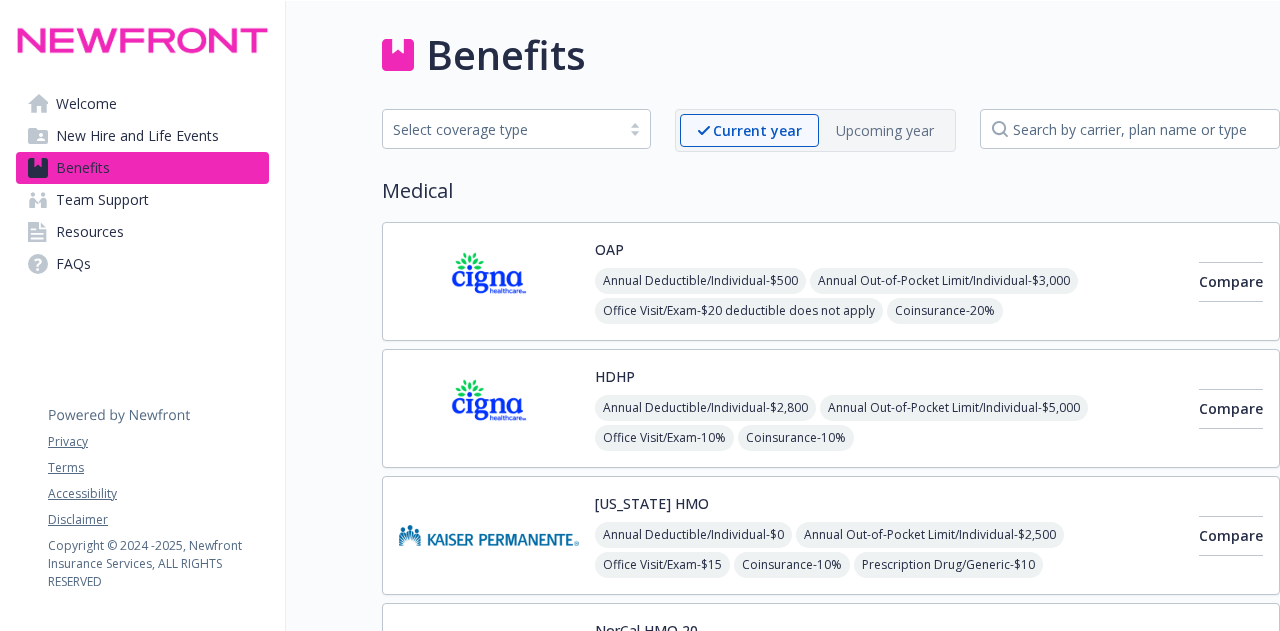 scroll, scrollTop: 7, scrollLeft: 0, axis: vertical 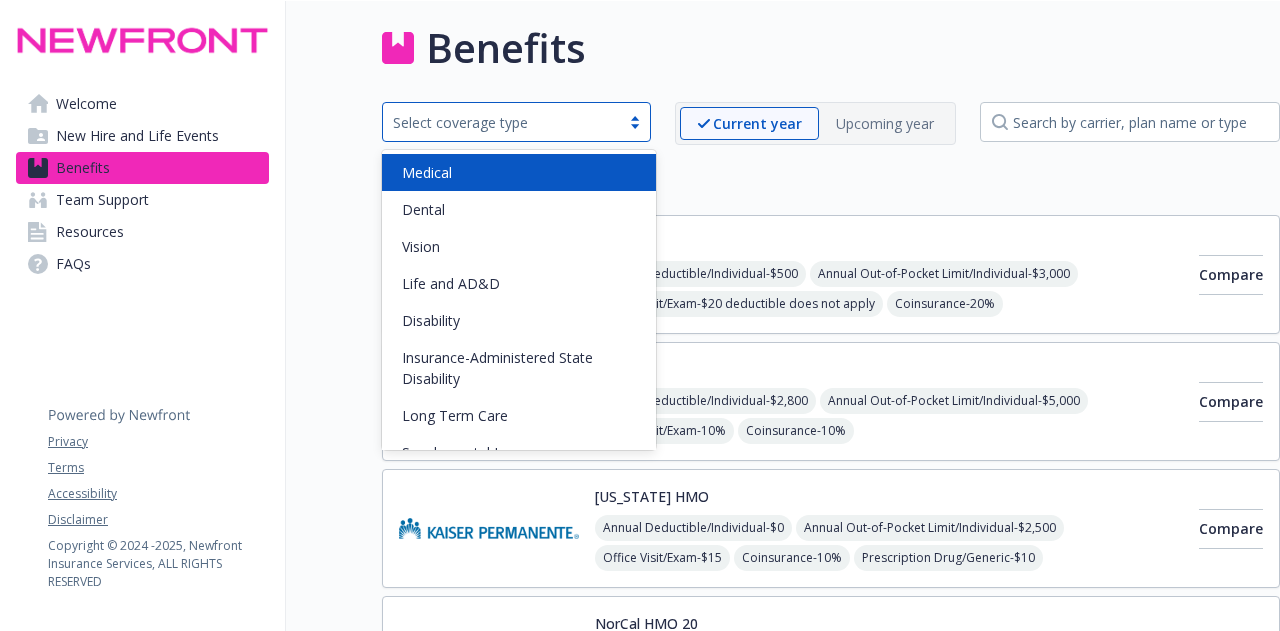 click at bounding box center (635, 122) 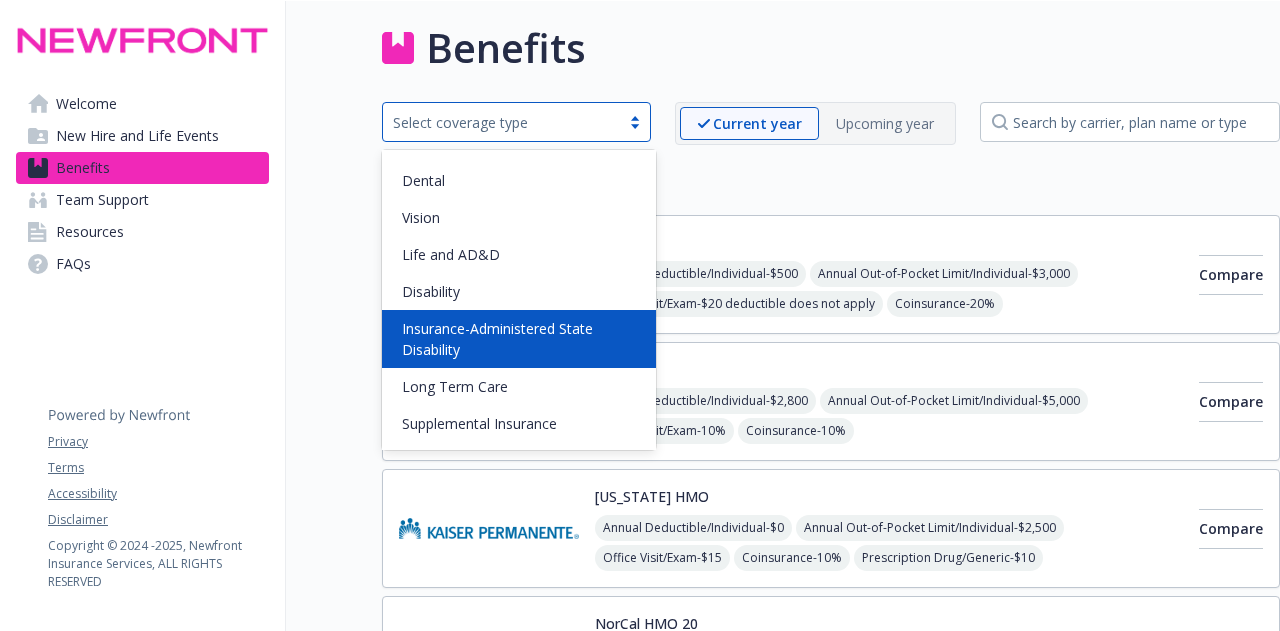 scroll, scrollTop: 0, scrollLeft: 0, axis: both 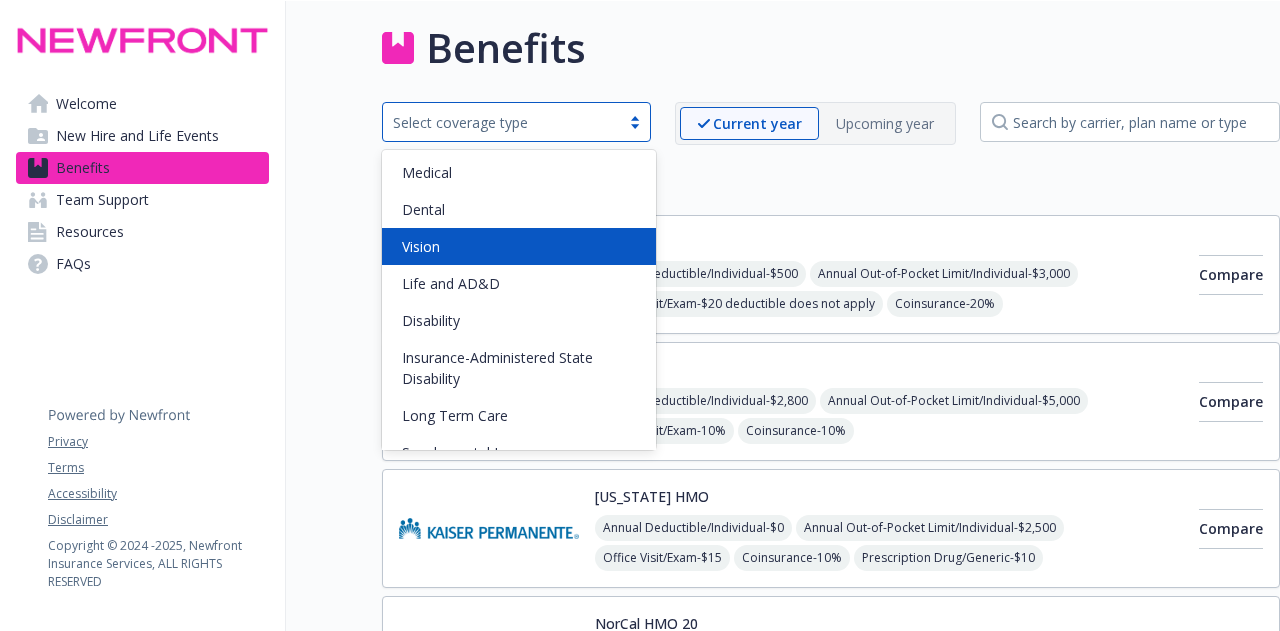click on "Medical" at bounding box center (831, 184) 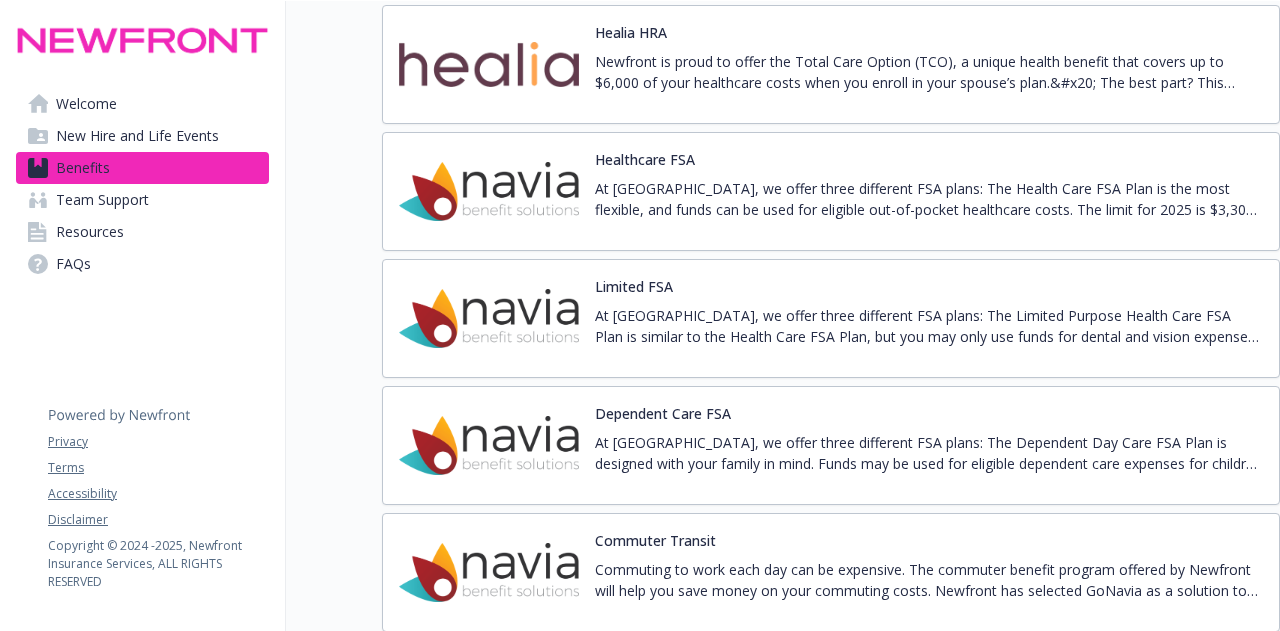 scroll, scrollTop: 3285, scrollLeft: 0, axis: vertical 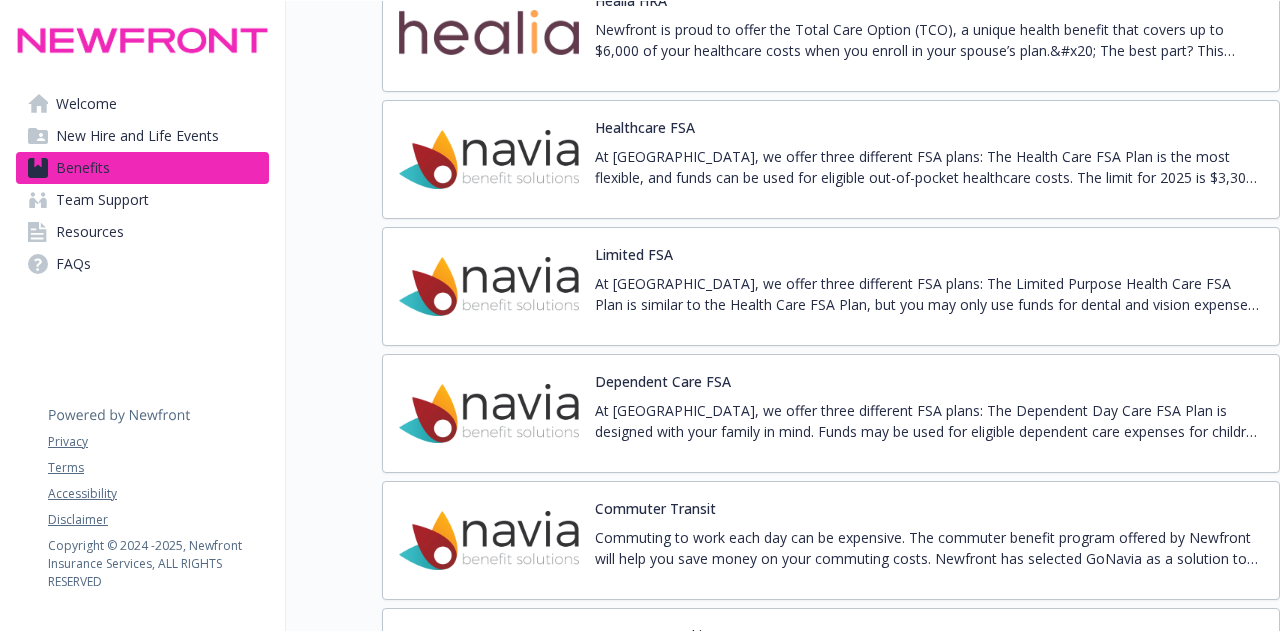 click on "Dependent Care FSA" at bounding box center (663, 381) 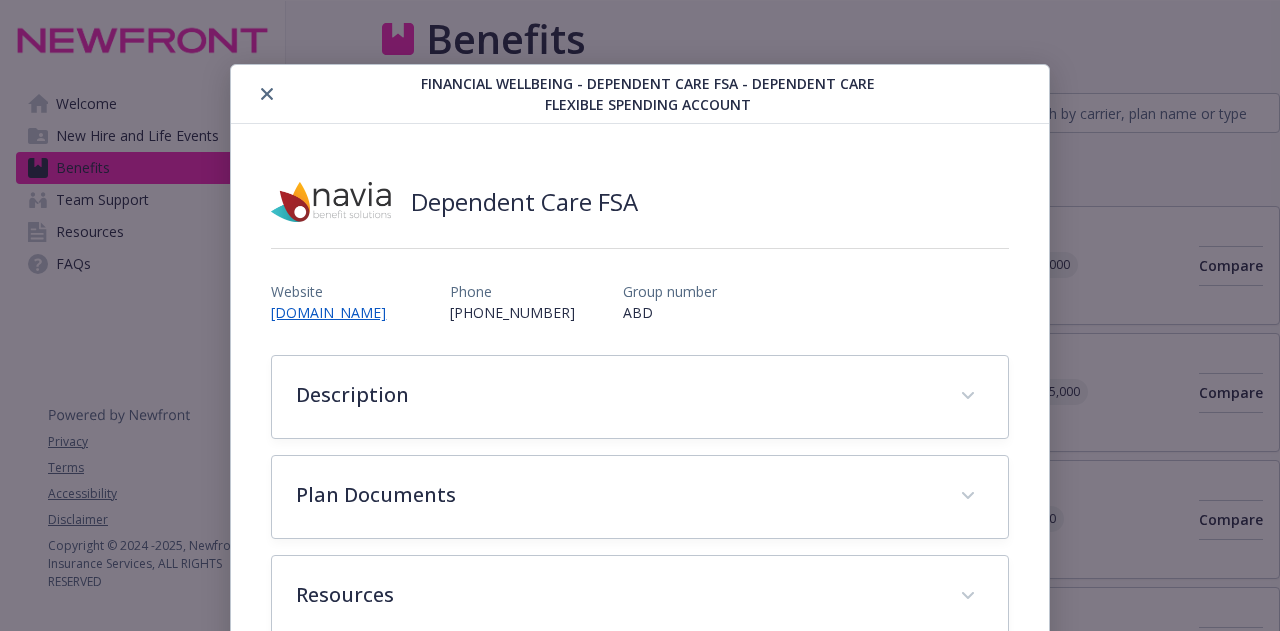 scroll, scrollTop: 3285, scrollLeft: 0, axis: vertical 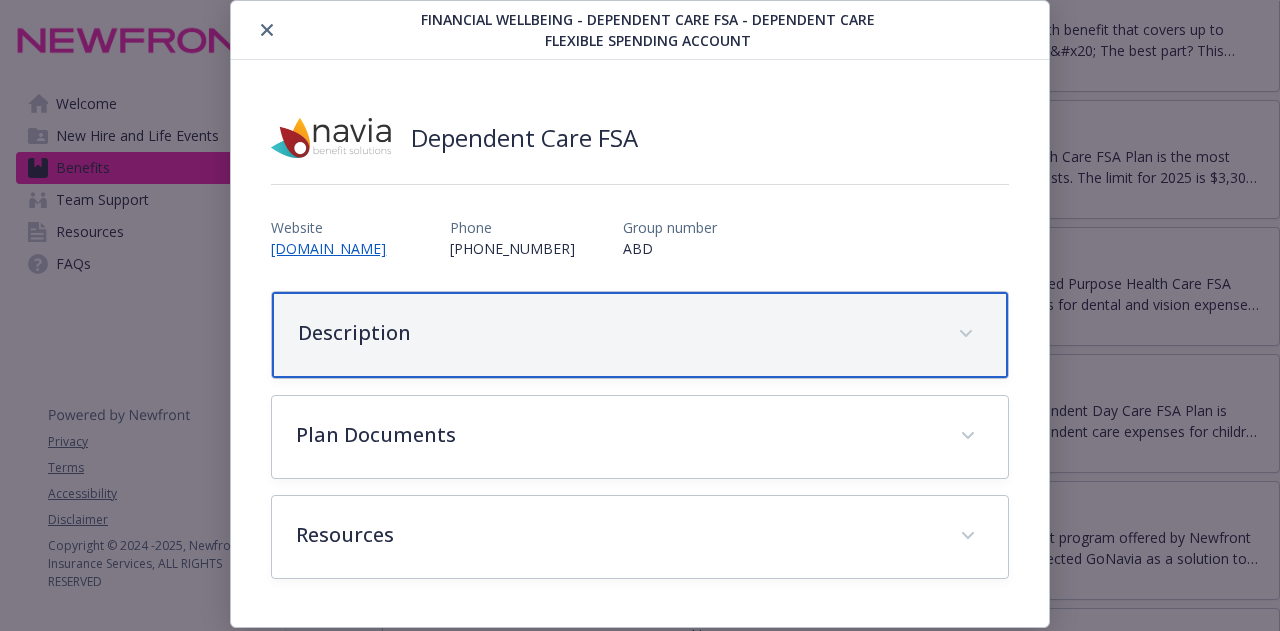 click on "Description" at bounding box center (639, 335) 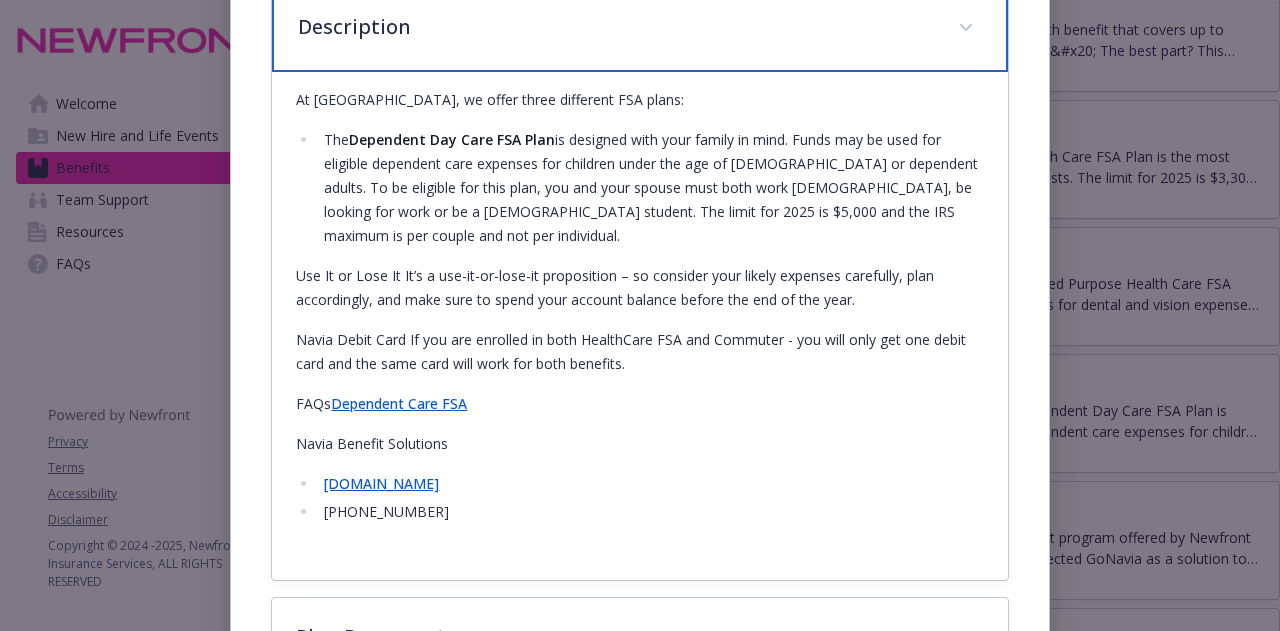 scroll, scrollTop: 374, scrollLeft: 0, axis: vertical 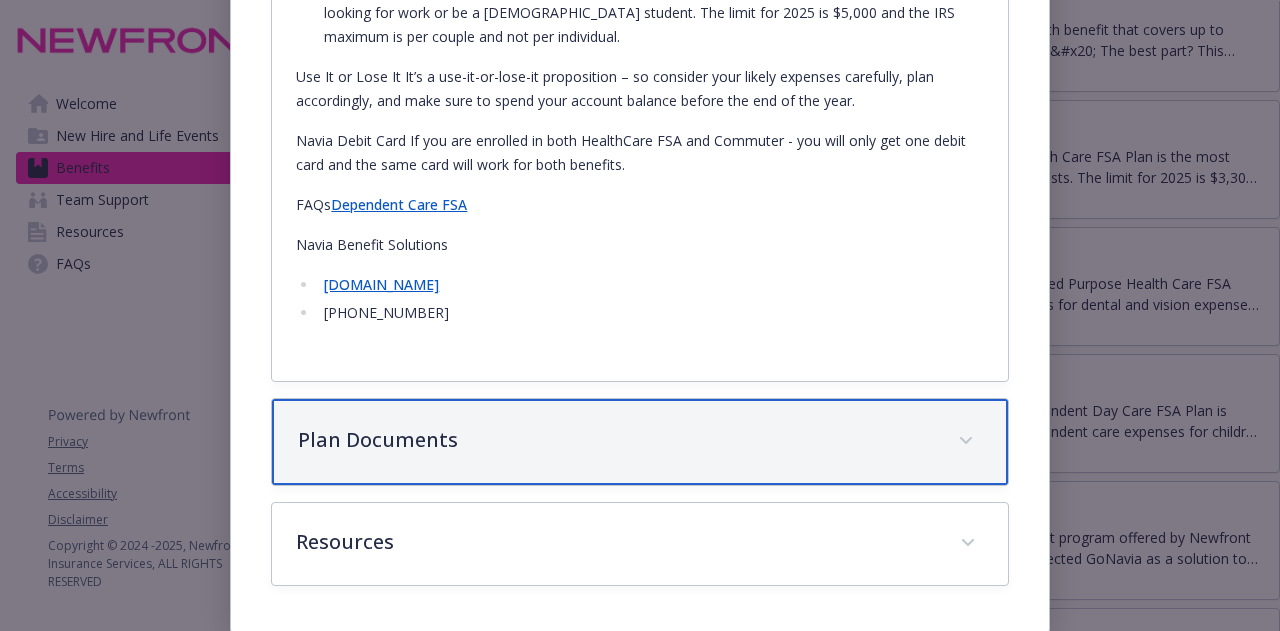 click on "Plan Documents" at bounding box center [639, 442] 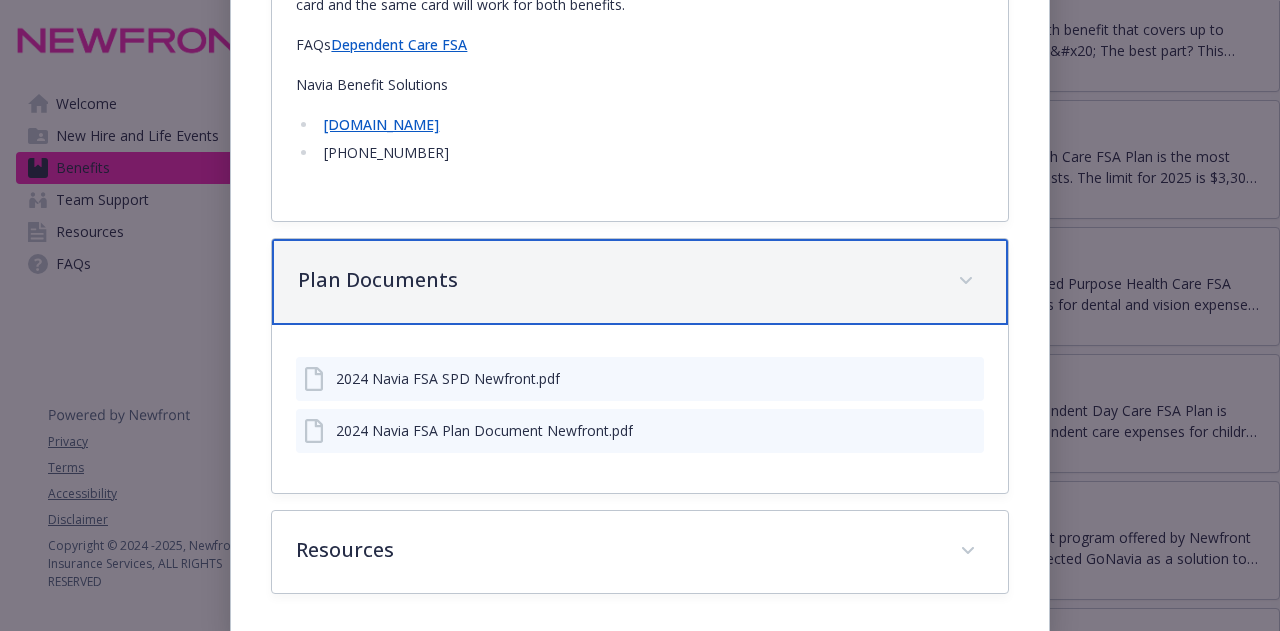 scroll, scrollTop: 733, scrollLeft: 0, axis: vertical 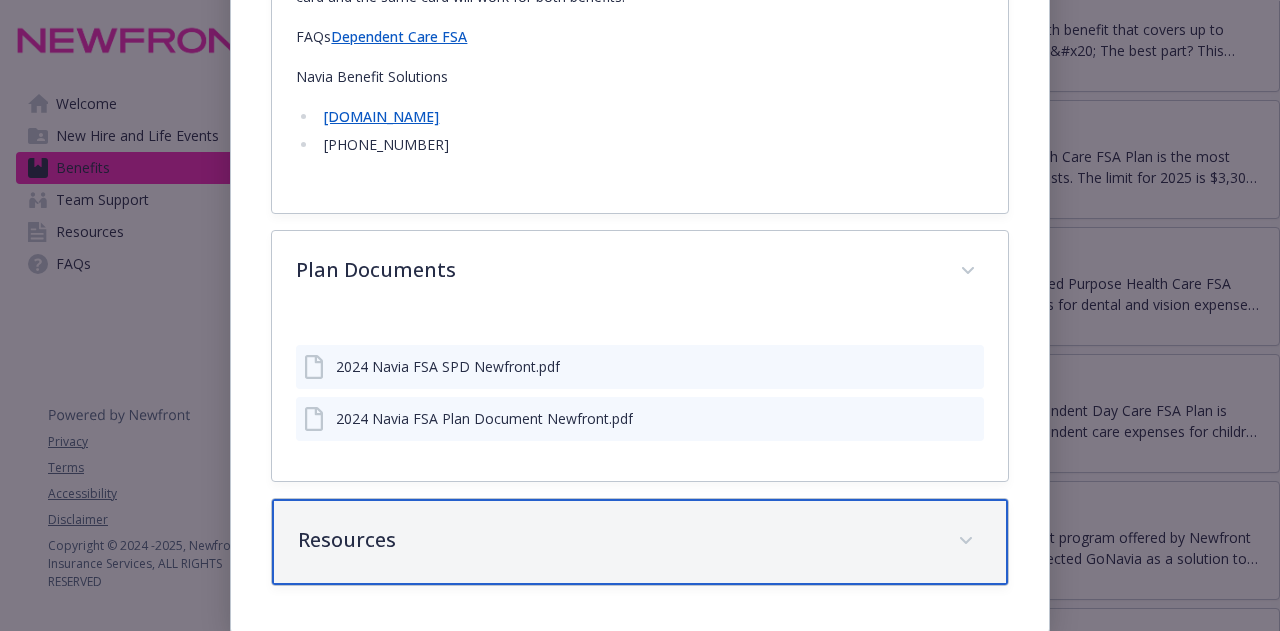 click on "Resources" at bounding box center (639, 542) 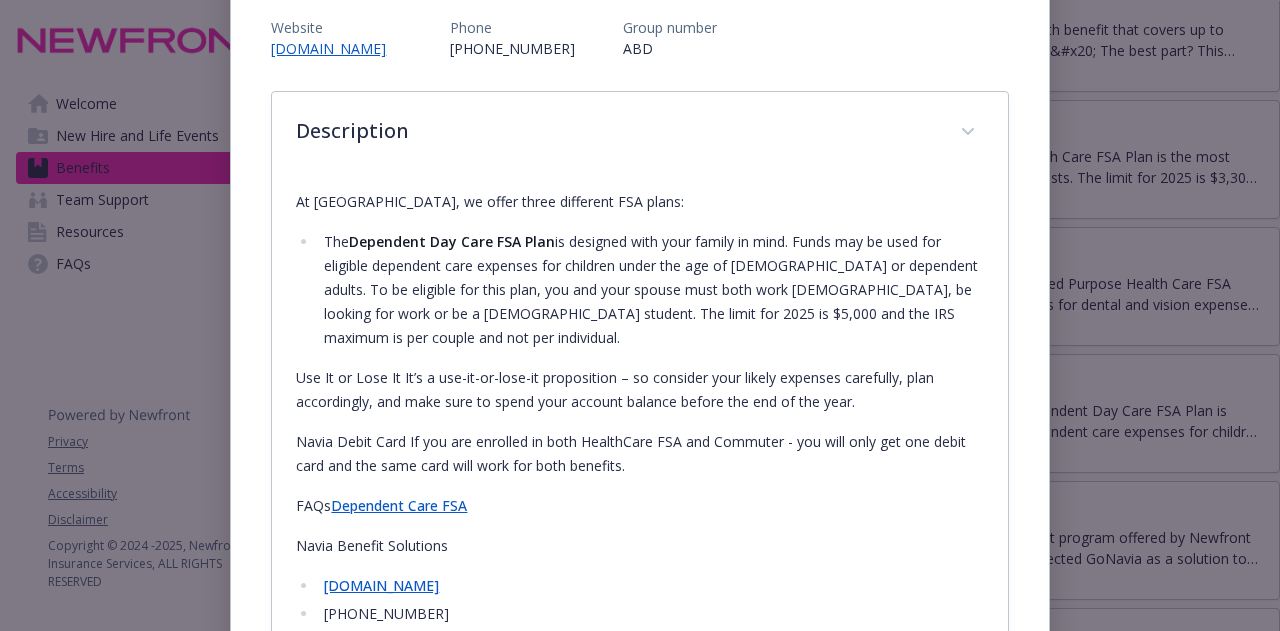 scroll, scrollTop: 0, scrollLeft: 0, axis: both 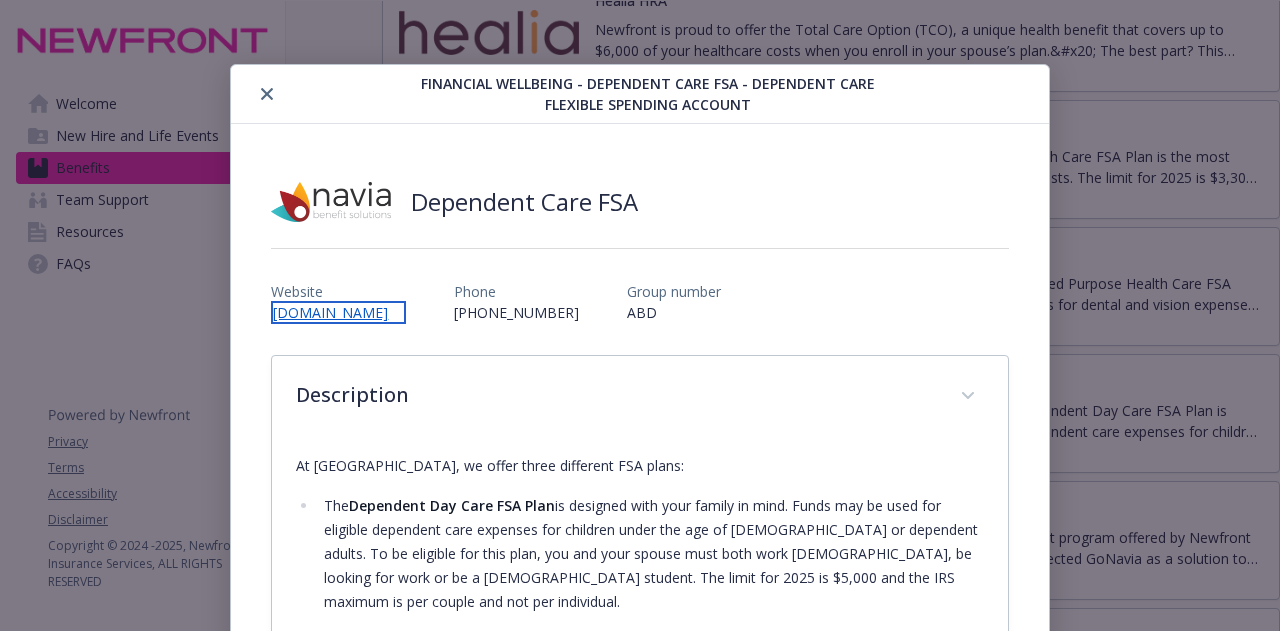 click on "[DOMAIN_NAME]" at bounding box center [338, 312] 